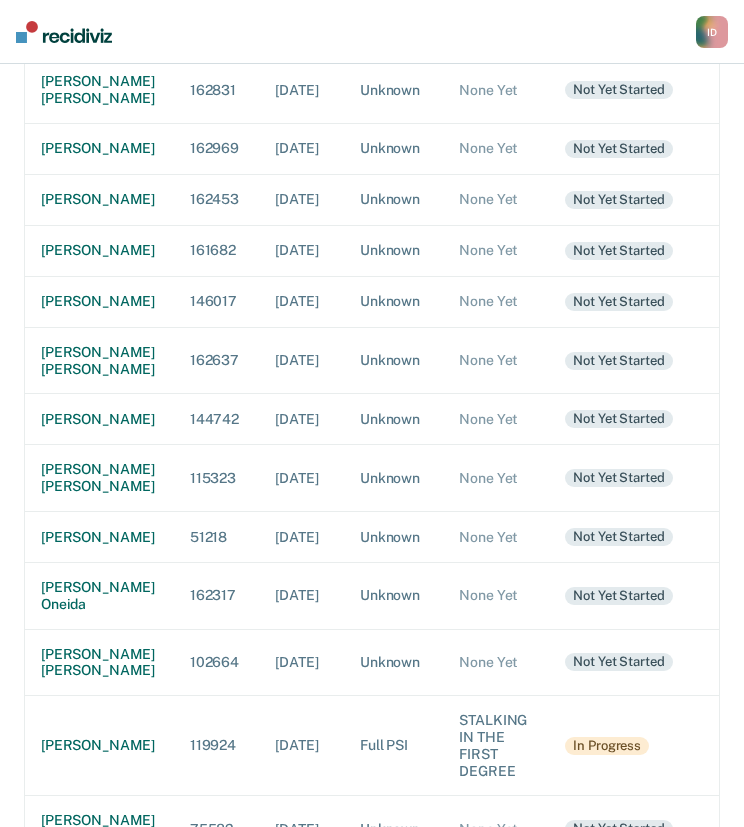 scroll, scrollTop: 638, scrollLeft: 0, axis: vertical 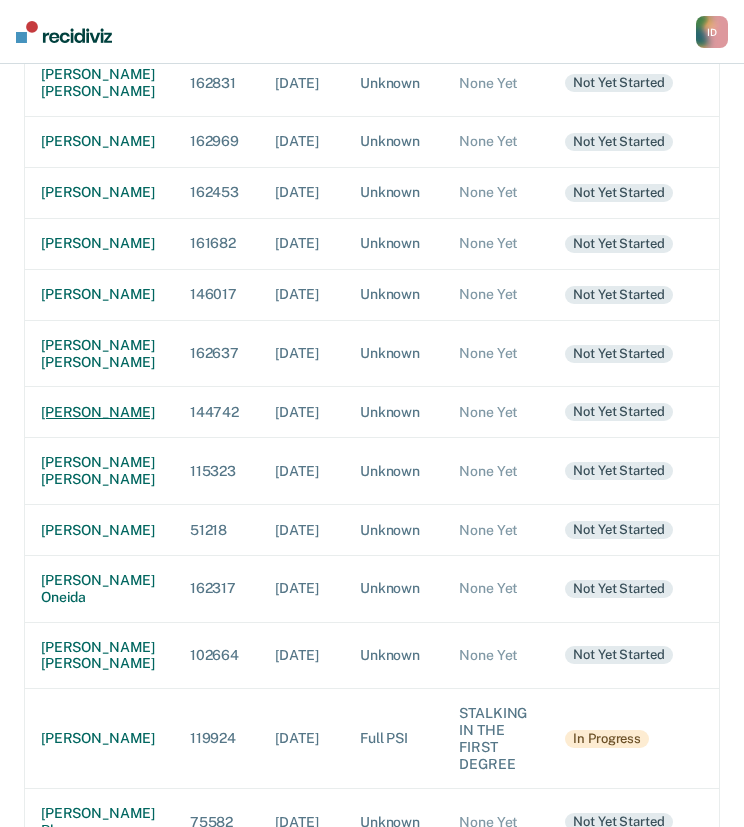 click on "[PERSON_NAME]" at bounding box center (99, 412) 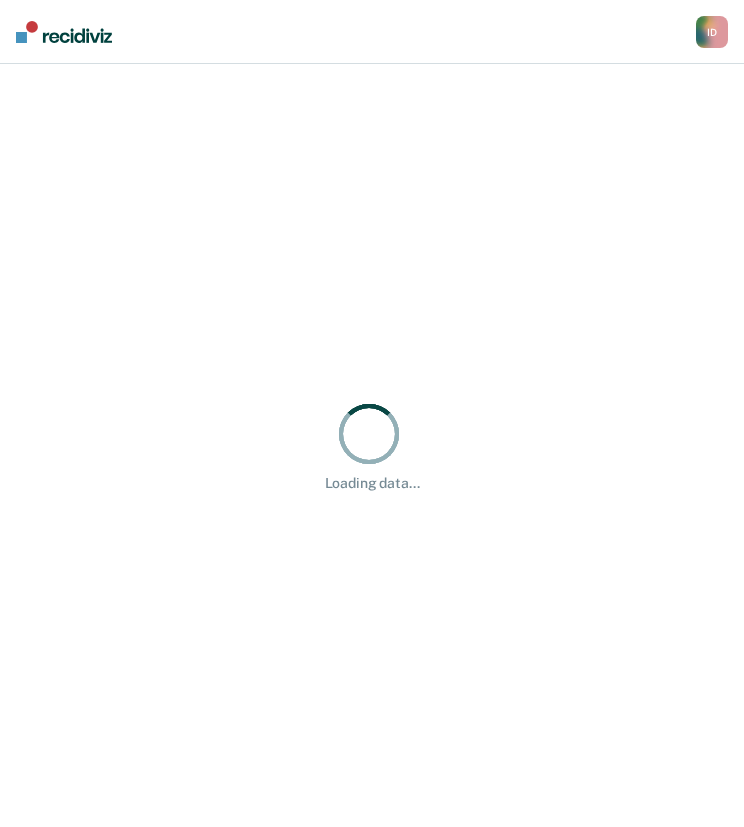 scroll, scrollTop: 0, scrollLeft: 0, axis: both 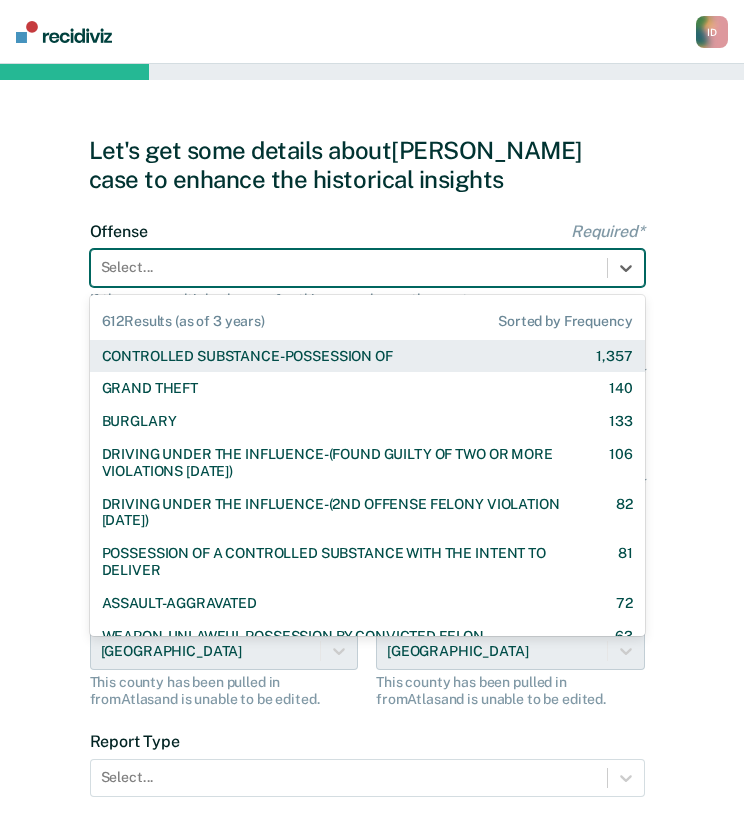 click on "Select..." at bounding box center [349, 267] 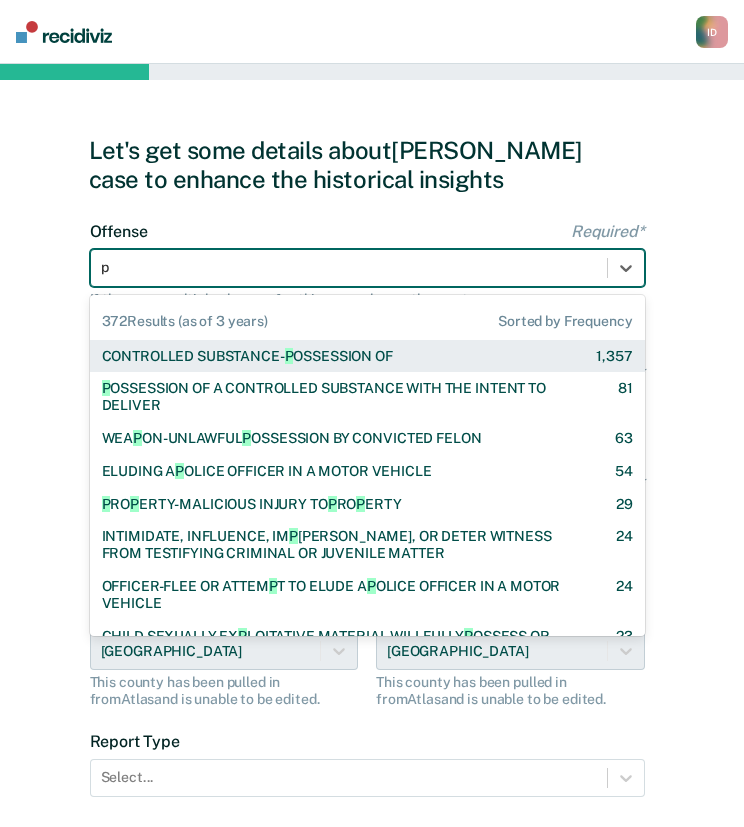 type on "po" 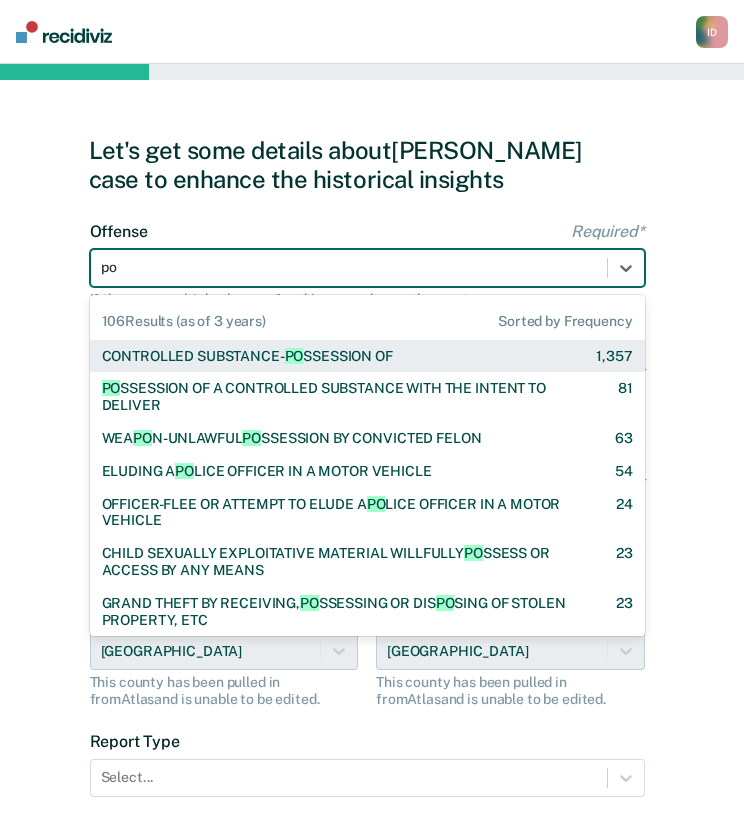 click on "CONTROLLED SUBSTANCE- PO SSESSION OF" at bounding box center (247, 356) 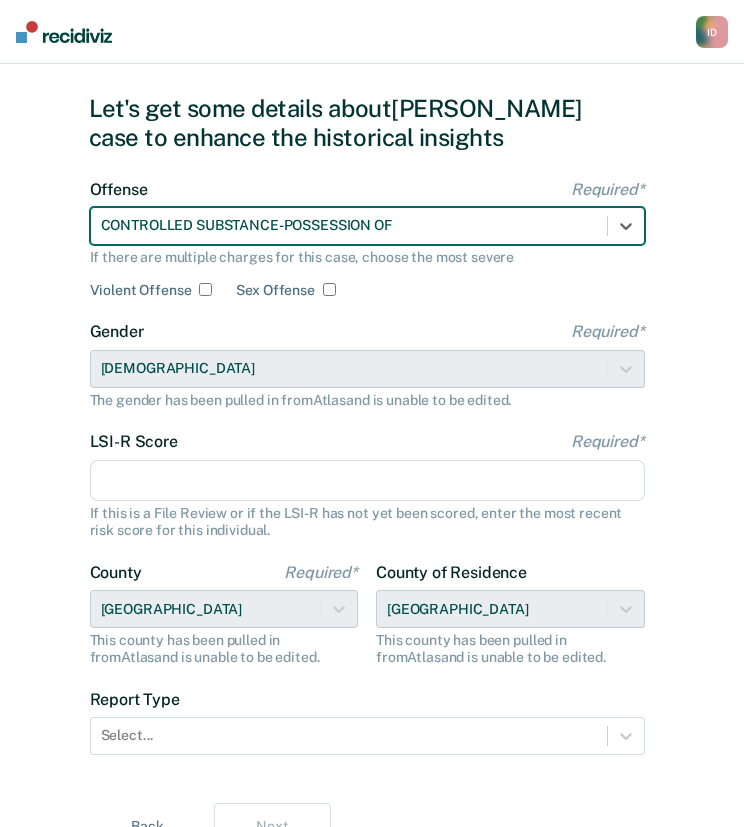 scroll, scrollTop: 44, scrollLeft: 0, axis: vertical 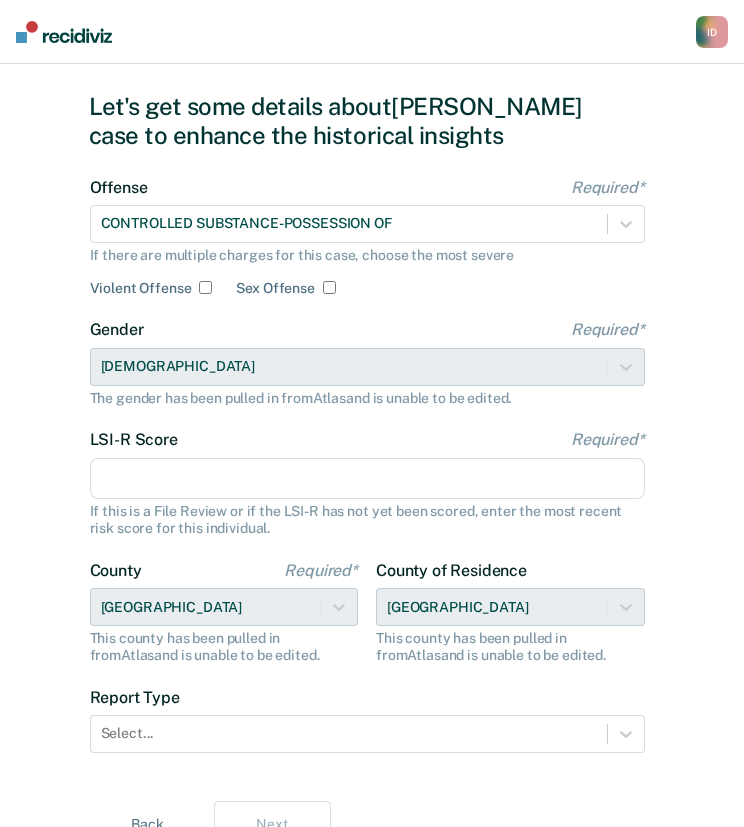 click on "LSI-R Score  Required*" at bounding box center [367, 479] 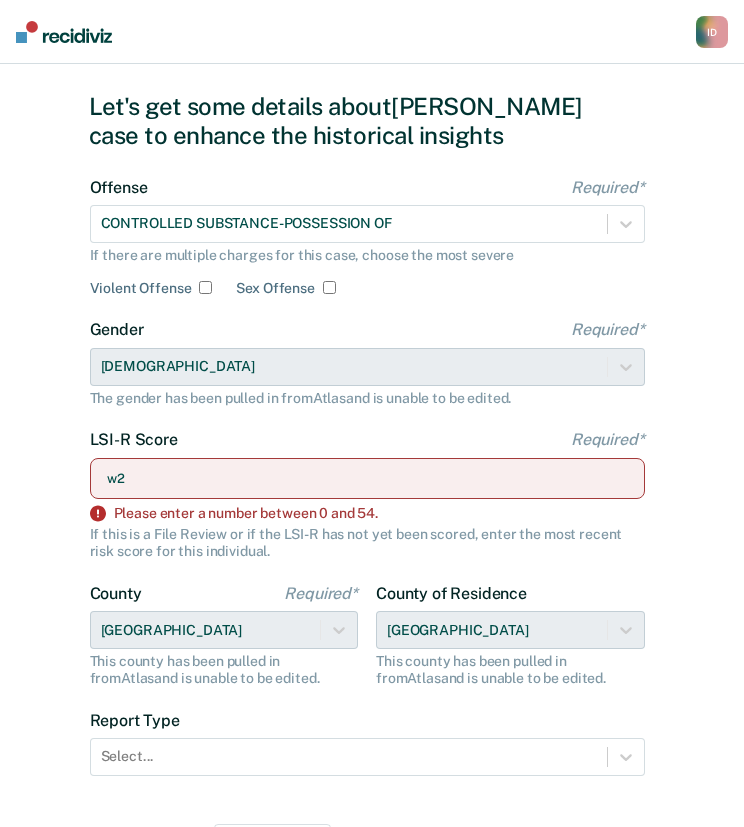type on "w" 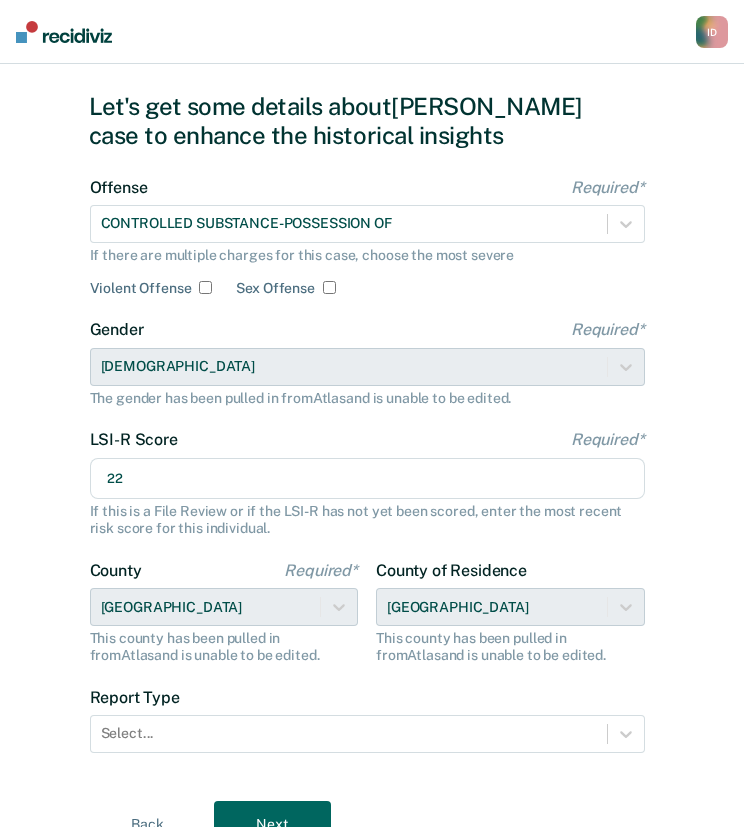 scroll, scrollTop: 137, scrollLeft: 0, axis: vertical 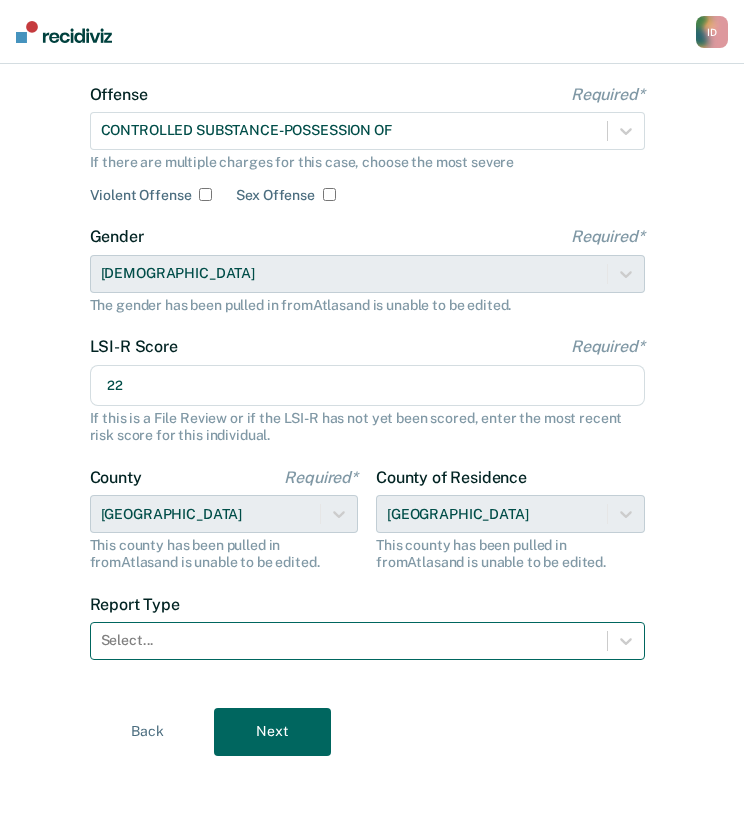 type on "22" 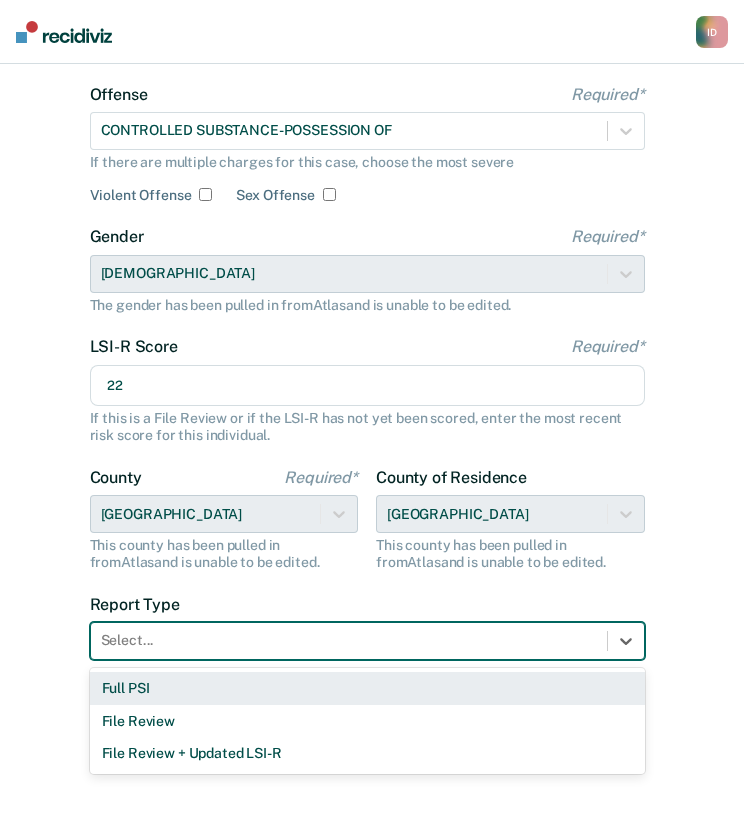 click at bounding box center [349, 640] 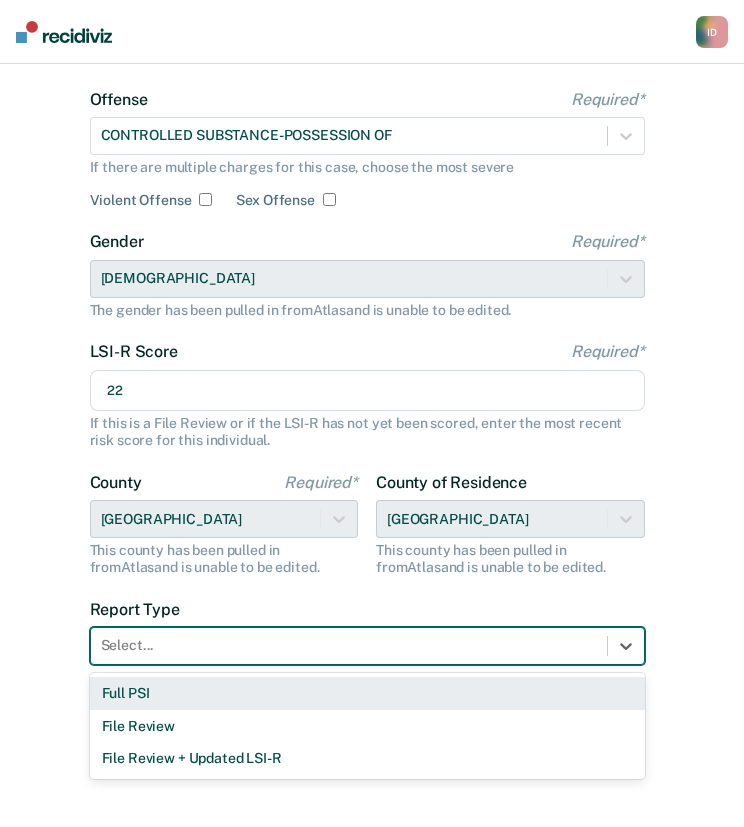 click on "Full PSI" at bounding box center [367, 693] 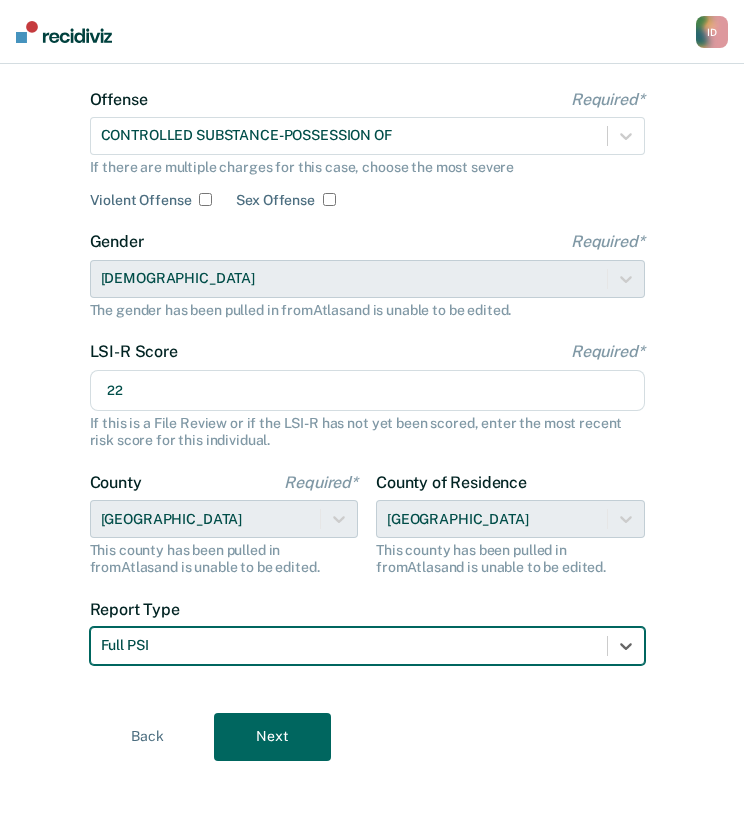 scroll, scrollTop: 137, scrollLeft: 0, axis: vertical 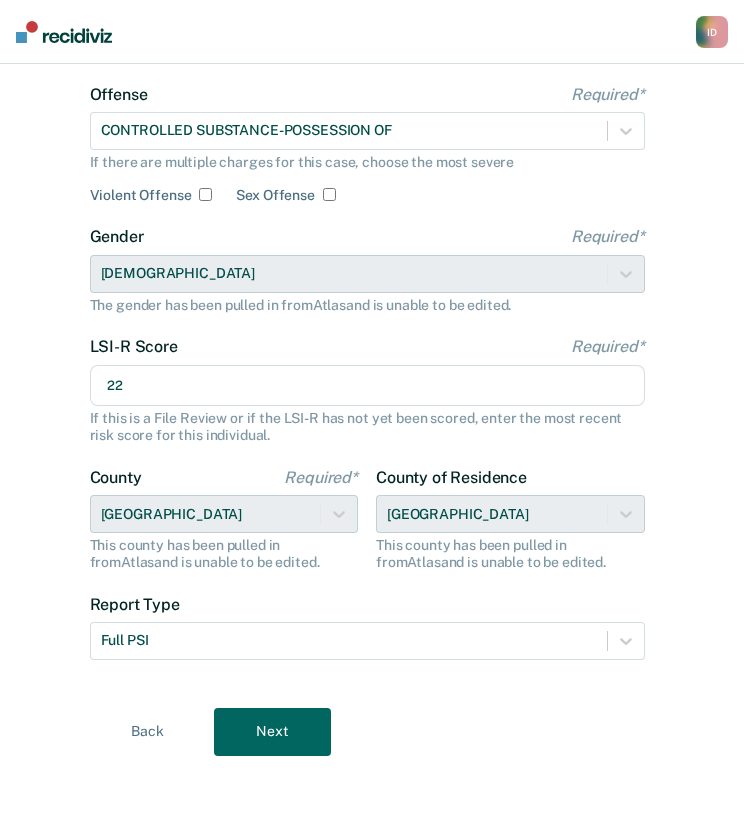 click on "Next" at bounding box center (272, 732) 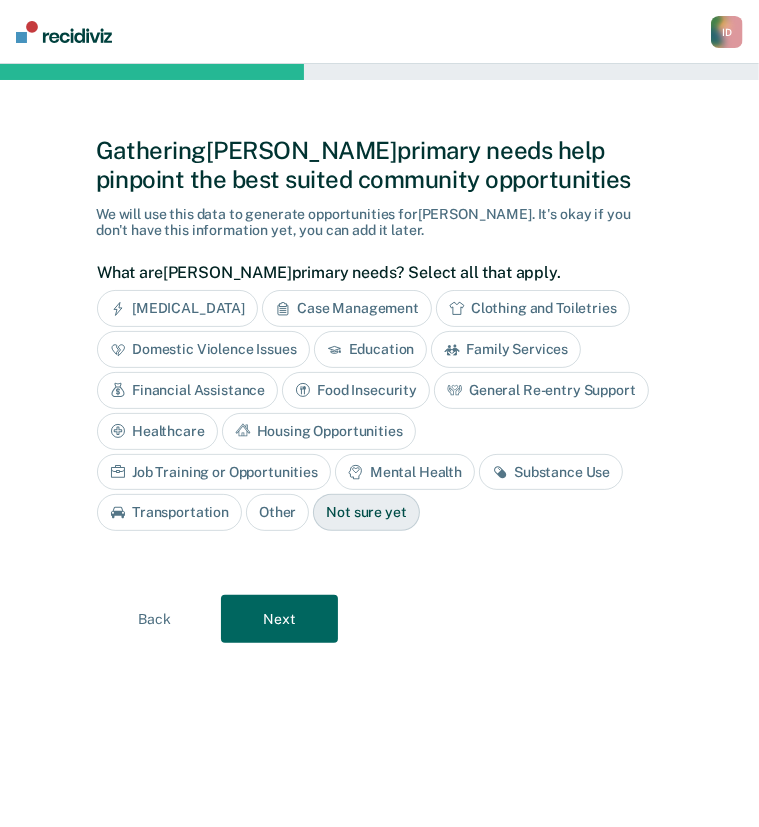 click on "Clothing and Toiletries" at bounding box center (533, 308) 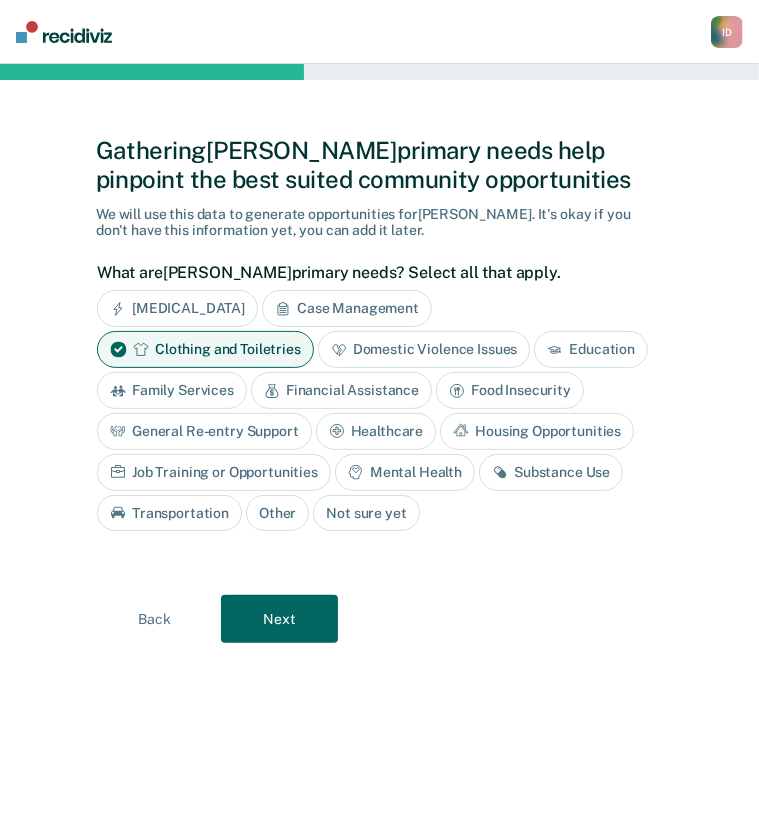 click on "Financial Assistance" at bounding box center (341, 390) 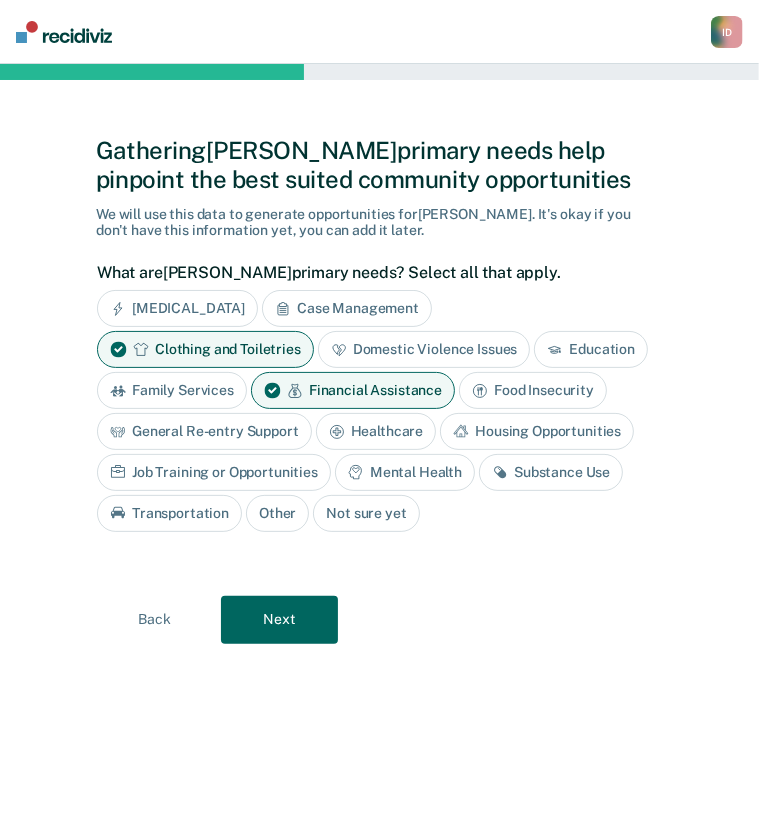 click on "General Re-entry Support" at bounding box center (204, 431) 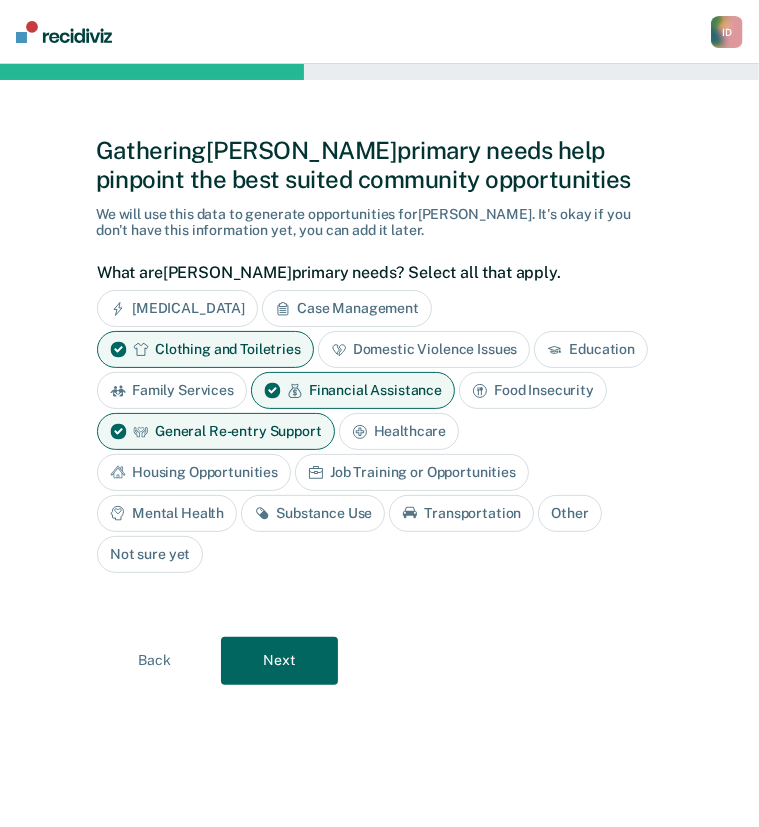 click on "Housing Opportunities" at bounding box center (194, 472) 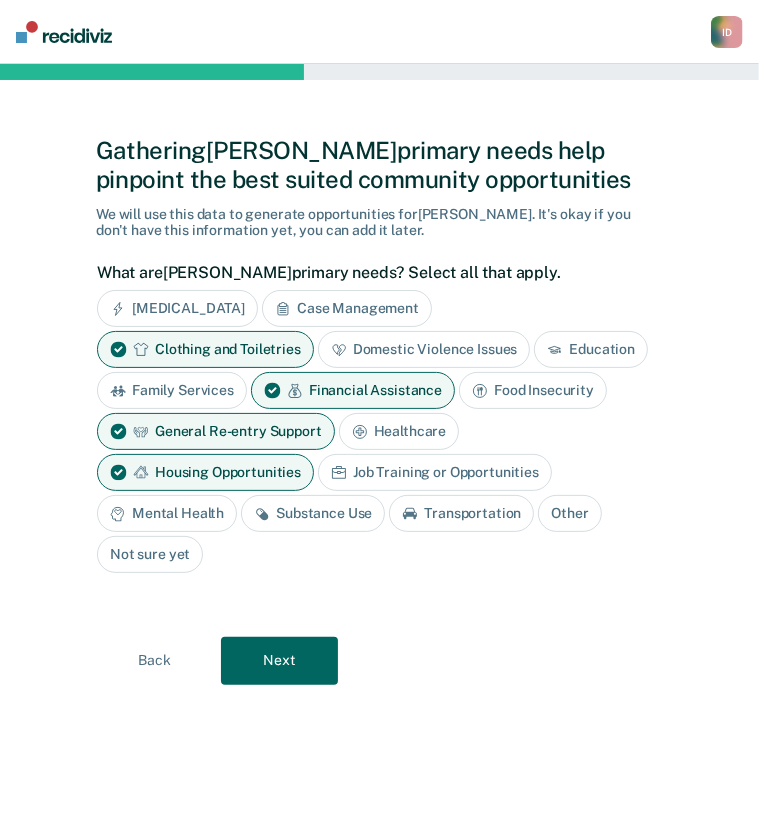 click on "Substance Use" at bounding box center [313, 513] 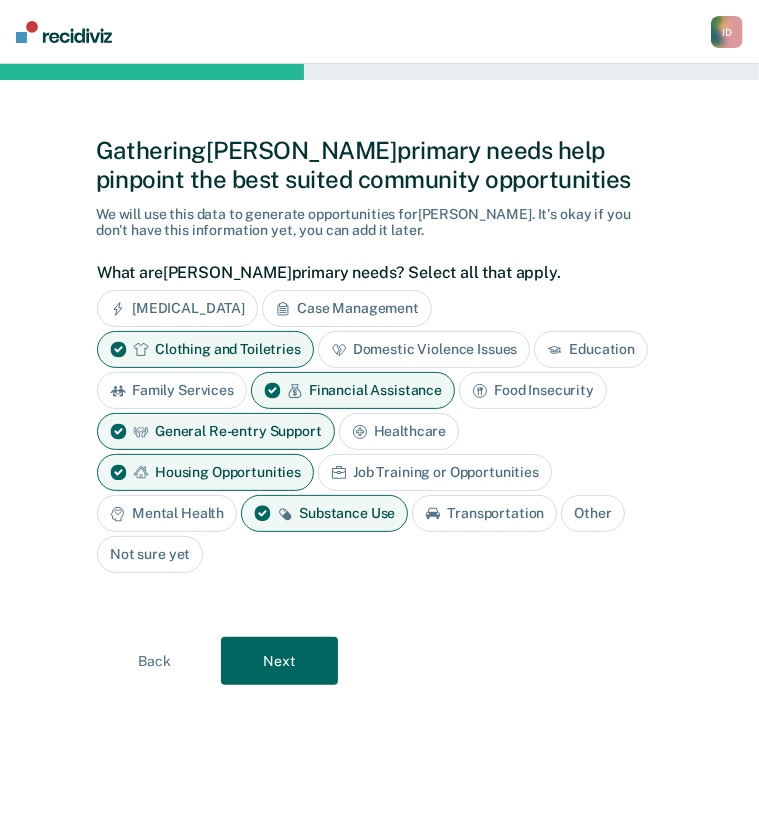click on "Next" at bounding box center [279, 661] 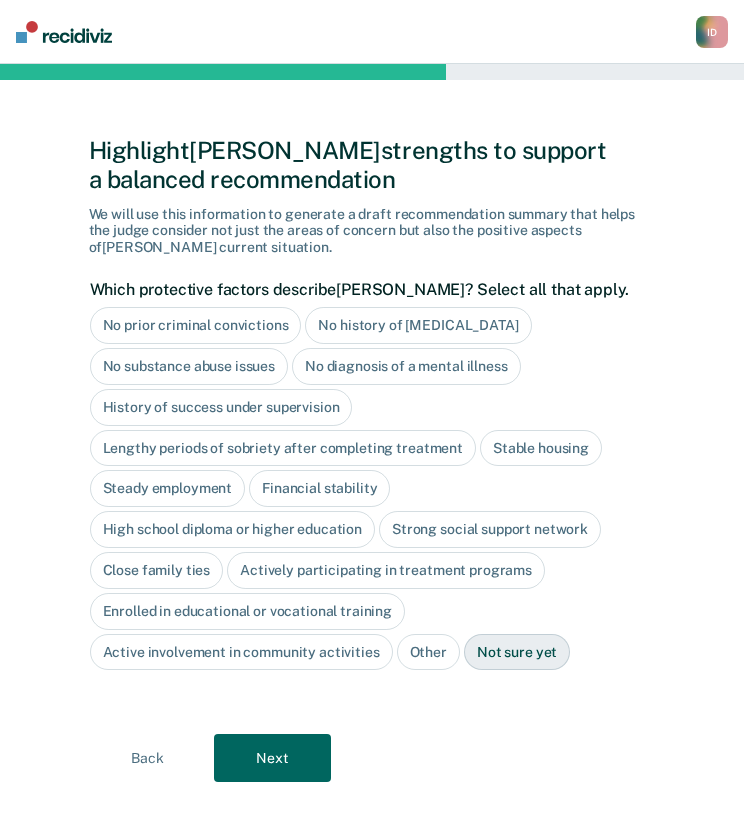 click on "No diagnosis of a mental illness" at bounding box center (406, 366) 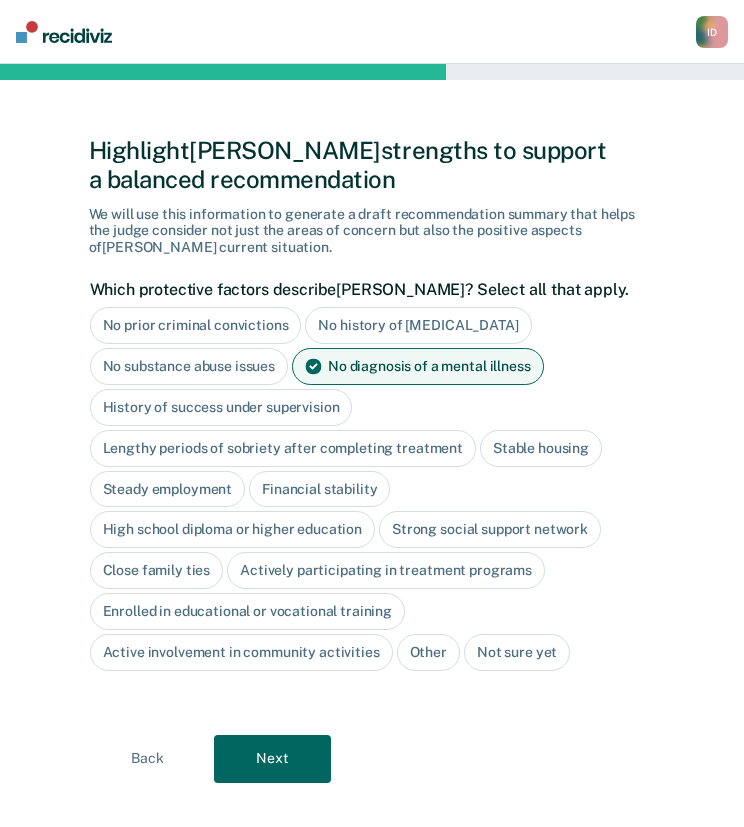 click on "Next" at bounding box center [272, 759] 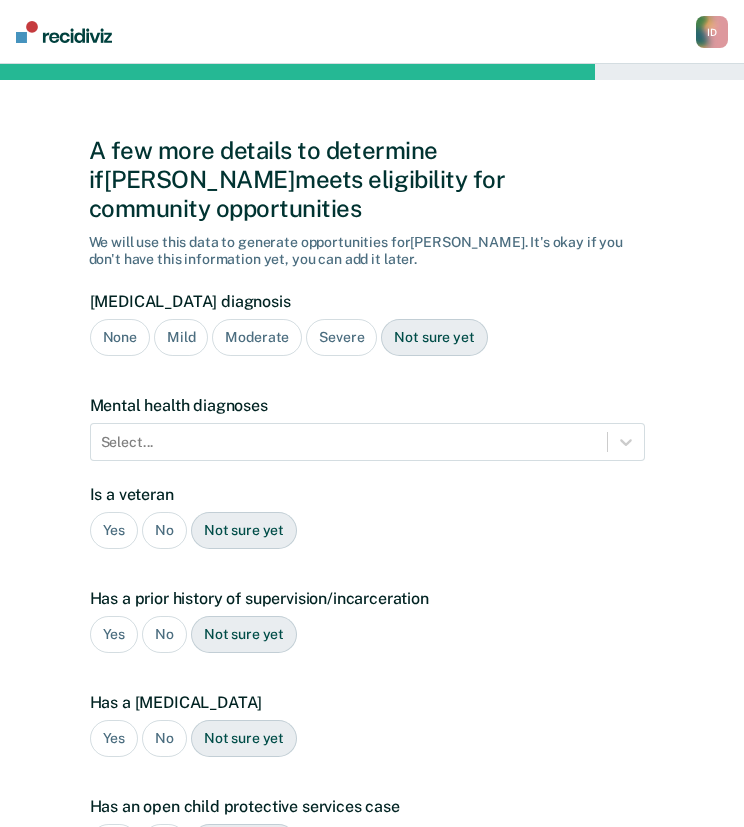 click on "Moderate" at bounding box center [257, 337] 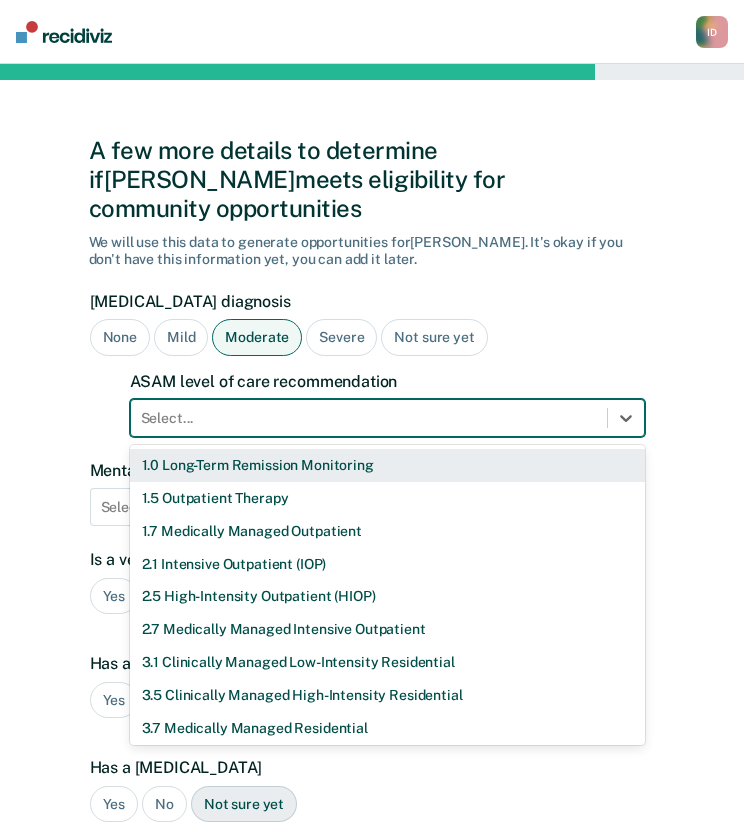 click at bounding box center [369, 418] 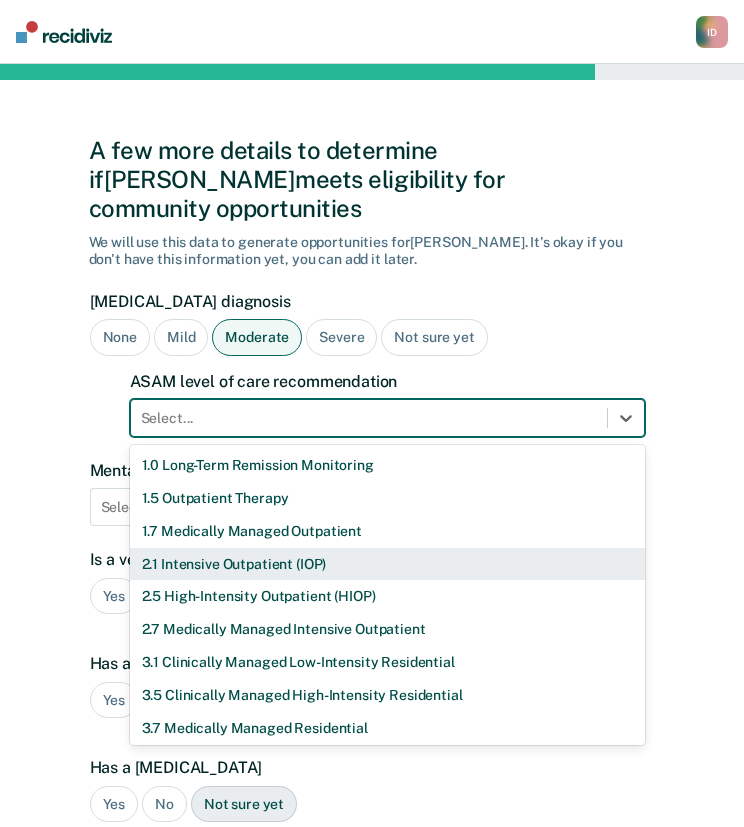 click on "2.1 Intensive Outpatient (IOP)" at bounding box center (387, 564) 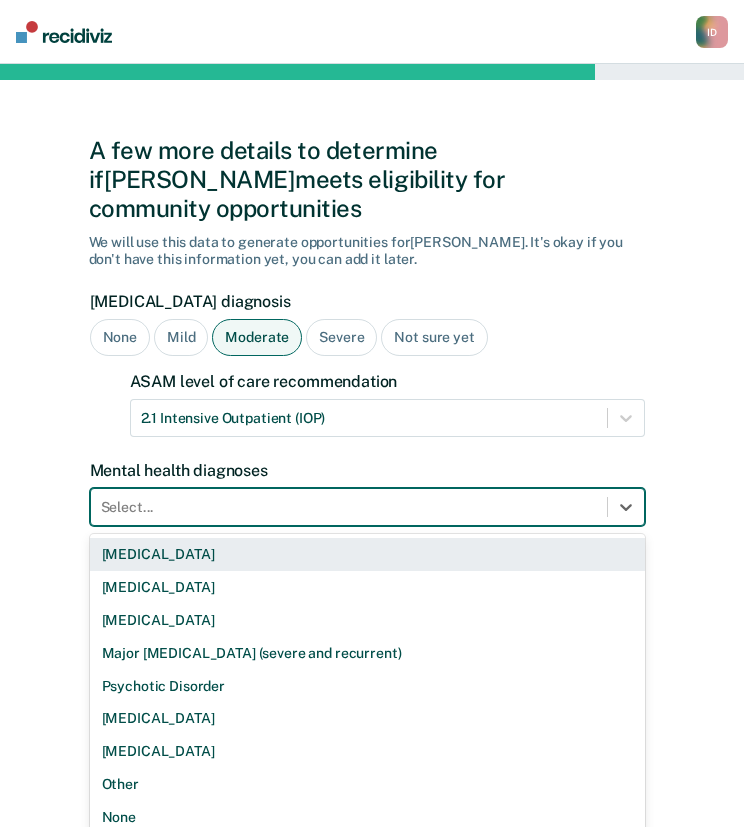 click on "Select..." at bounding box center [367, 507] 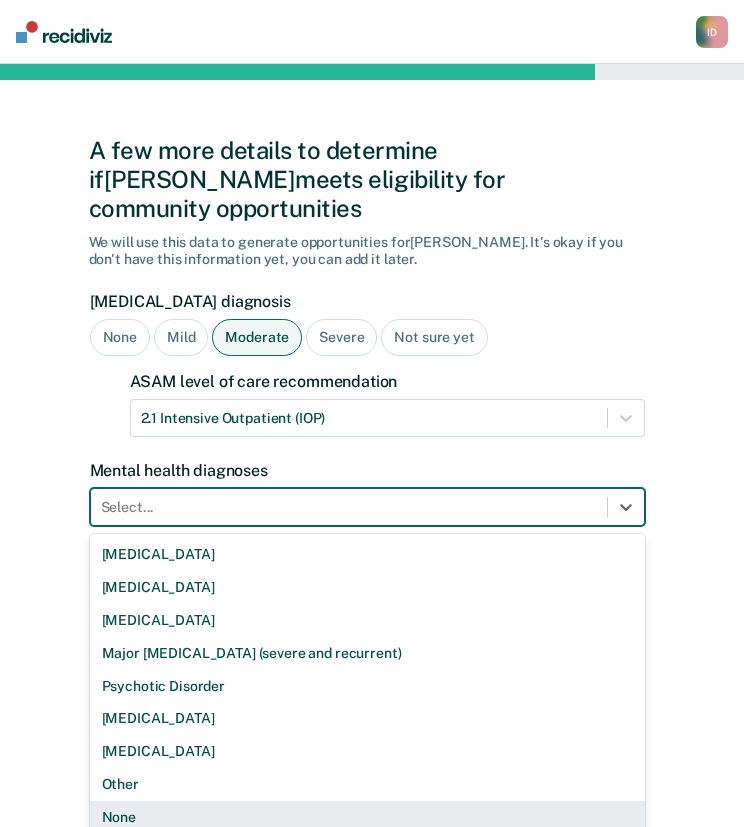 click on "None" at bounding box center (367, 817) 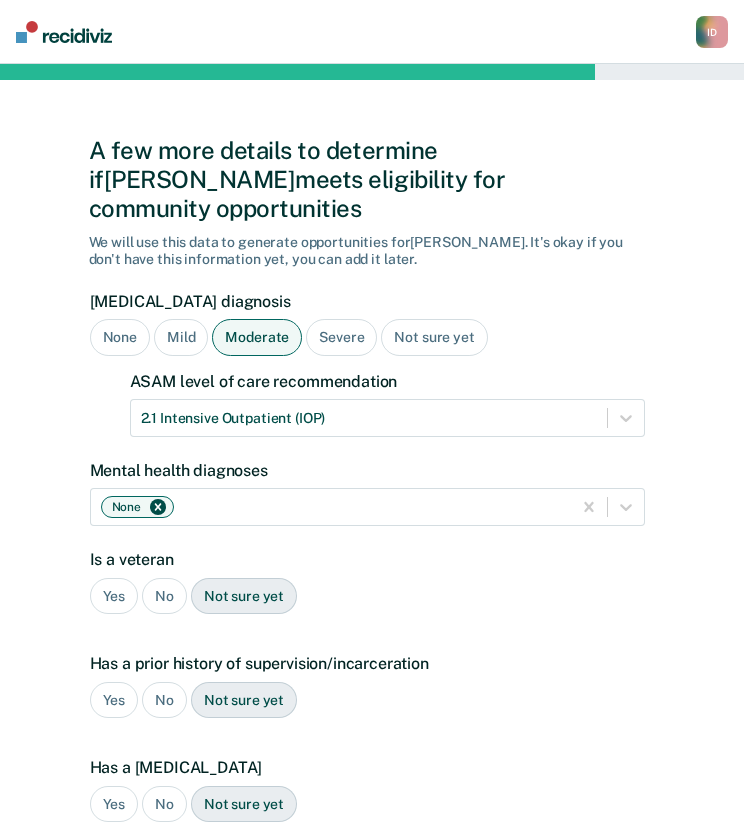 click on "No" at bounding box center [164, 596] 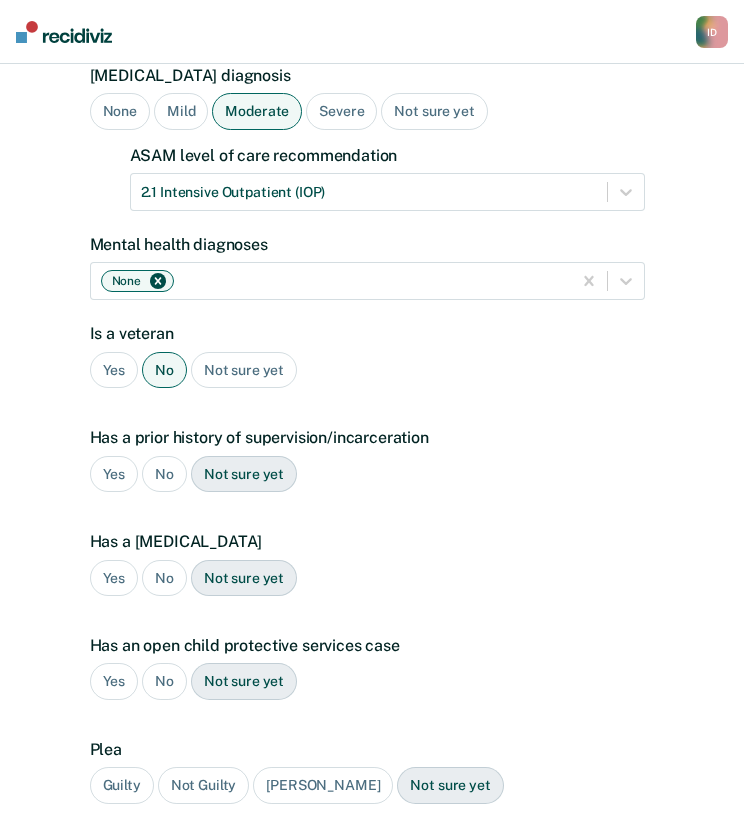 scroll, scrollTop: 254, scrollLeft: 0, axis: vertical 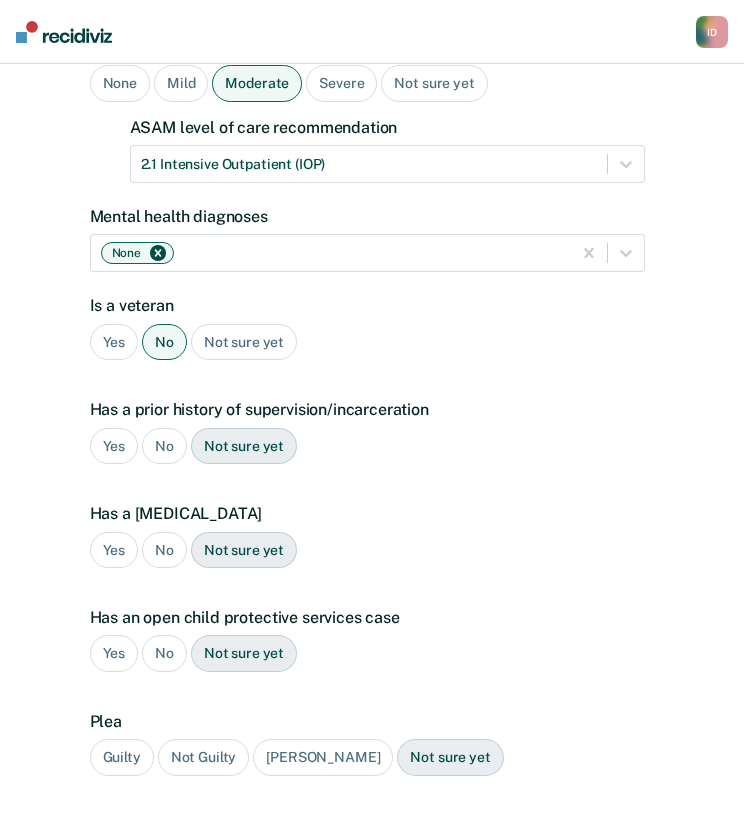 click on "Yes" at bounding box center (114, 446) 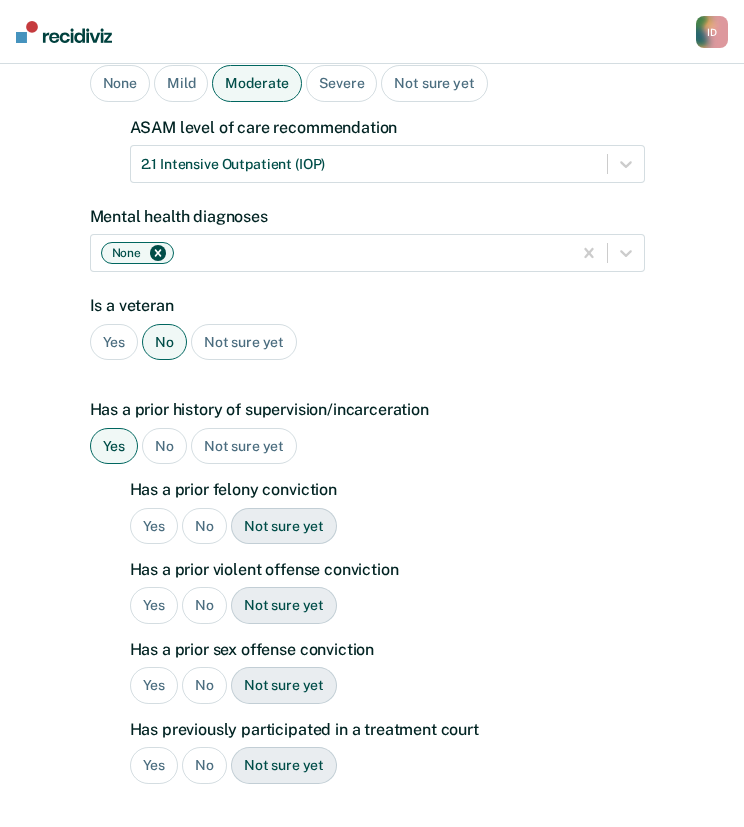 click on "Yes" at bounding box center (154, 526) 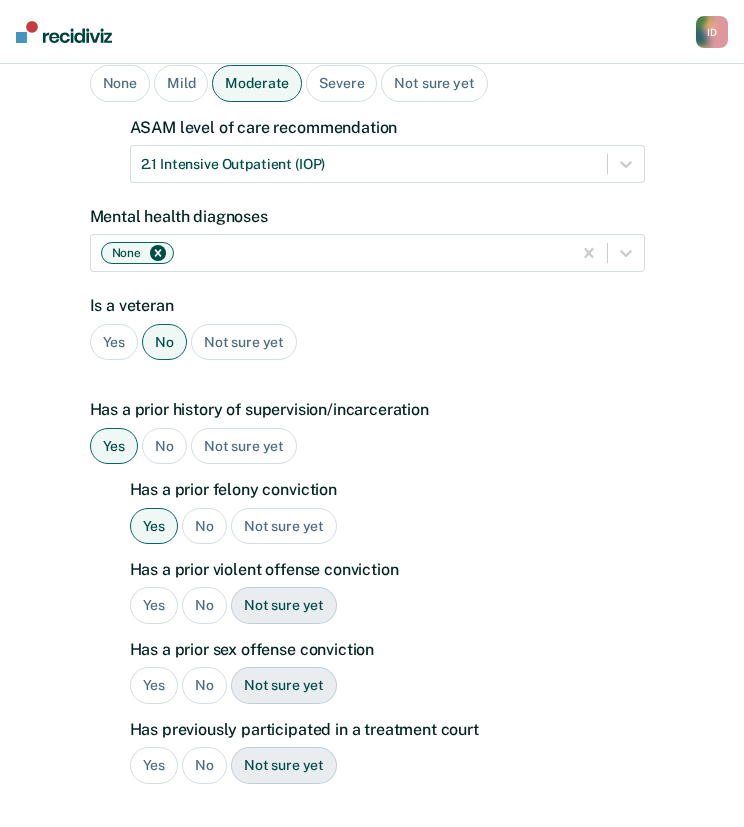 click on "No" at bounding box center [204, 605] 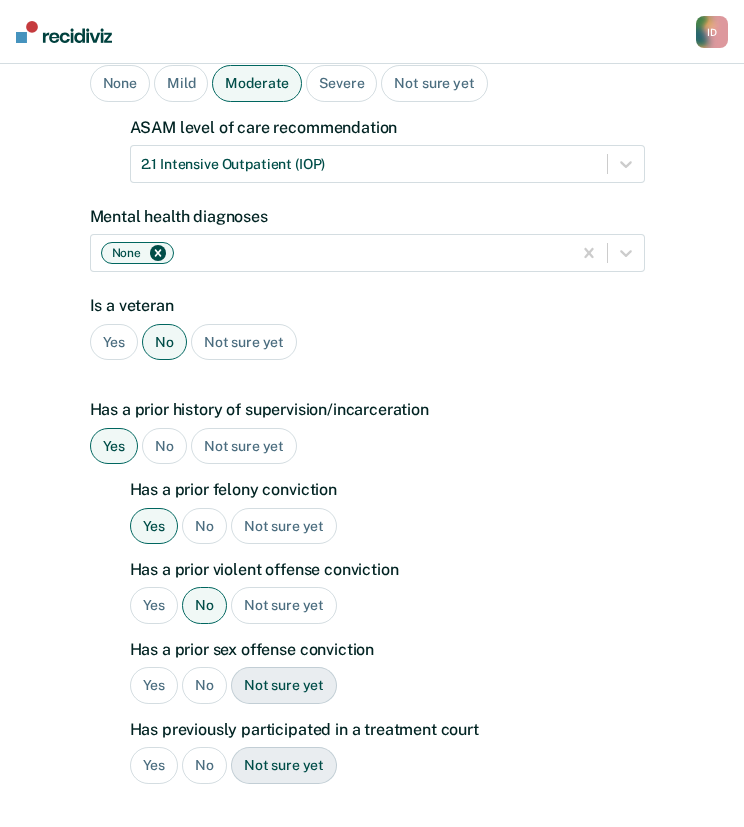 click on "Yes" at bounding box center (154, 605) 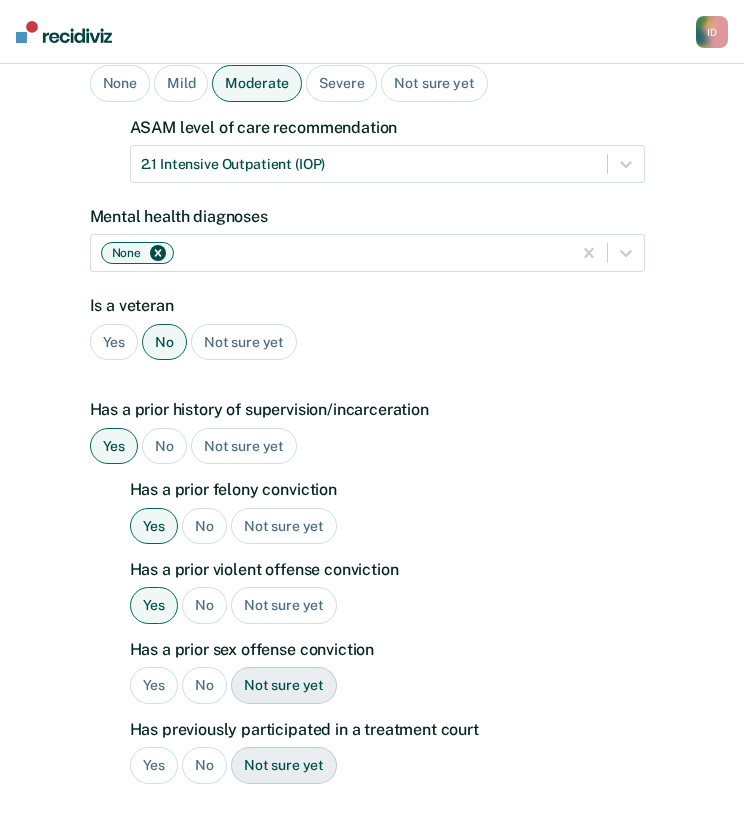 click on "No" at bounding box center [204, 605] 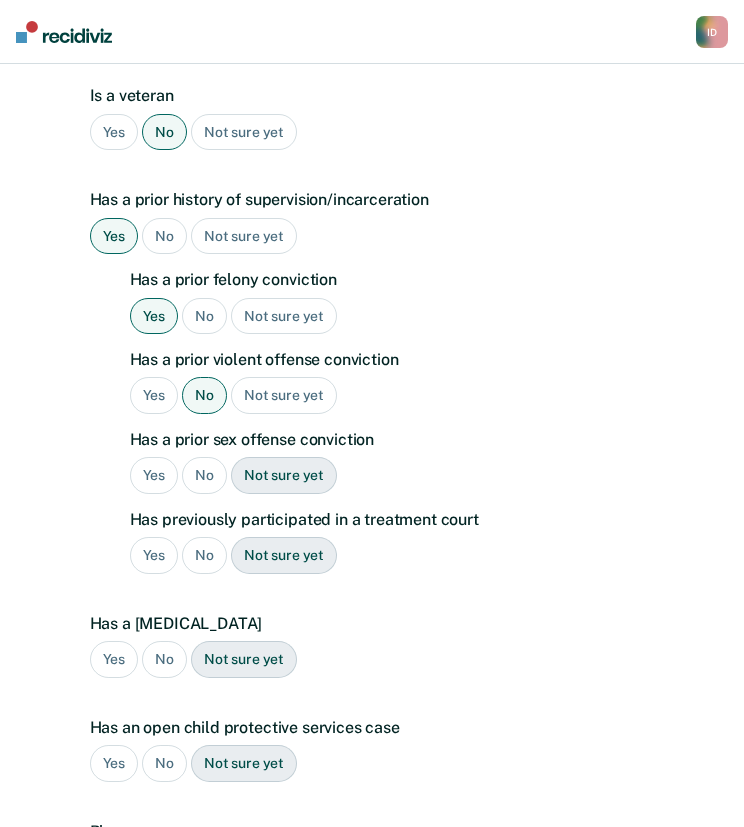scroll, scrollTop: 466, scrollLeft: 0, axis: vertical 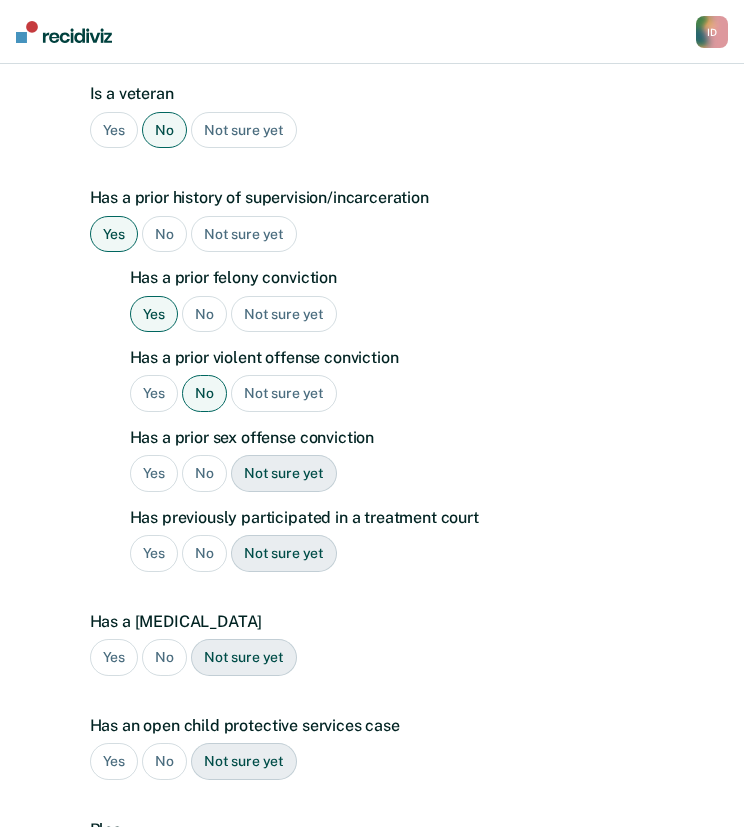 click on "No" at bounding box center (204, 473) 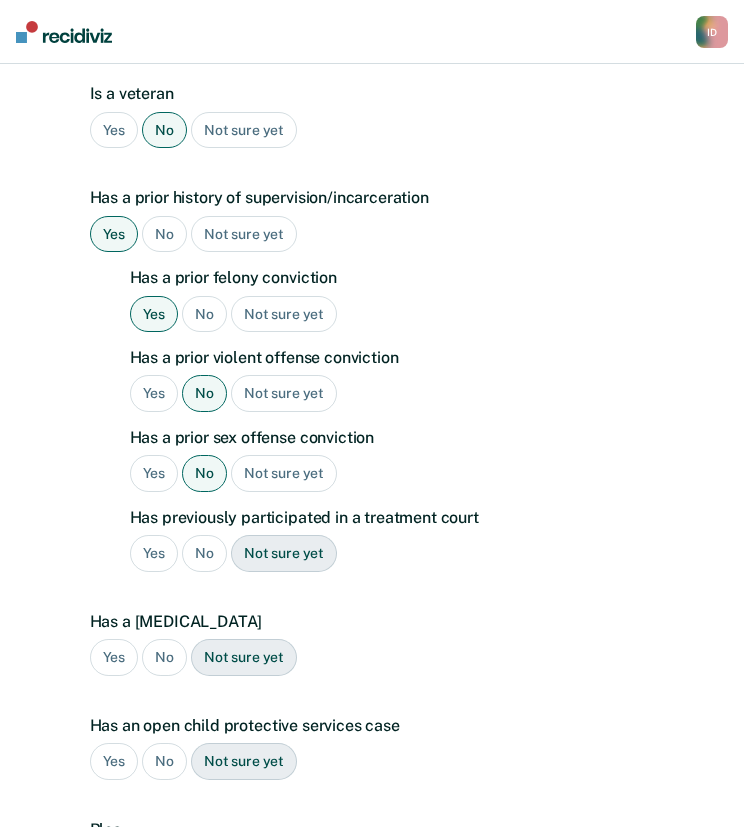 click on "Yes" at bounding box center [154, 553] 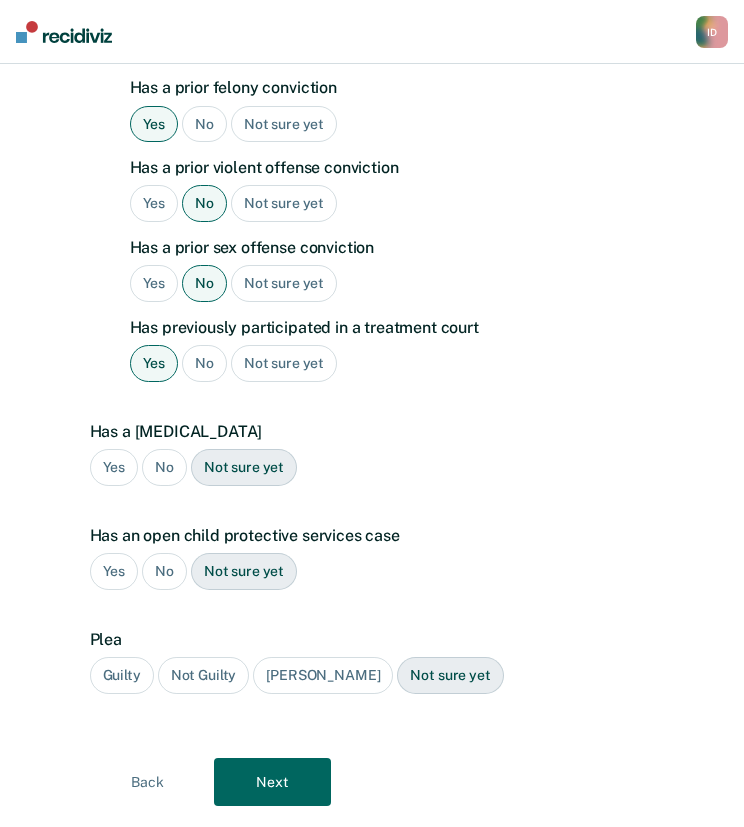 scroll, scrollTop: 674, scrollLeft: 0, axis: vertical 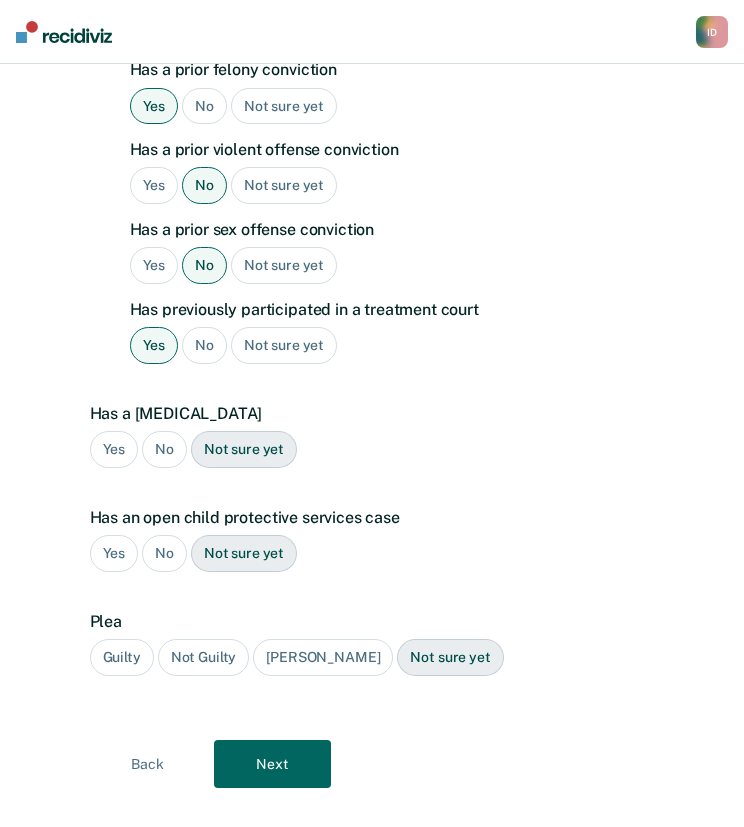 click on "No" at bounding box center (164, 449) 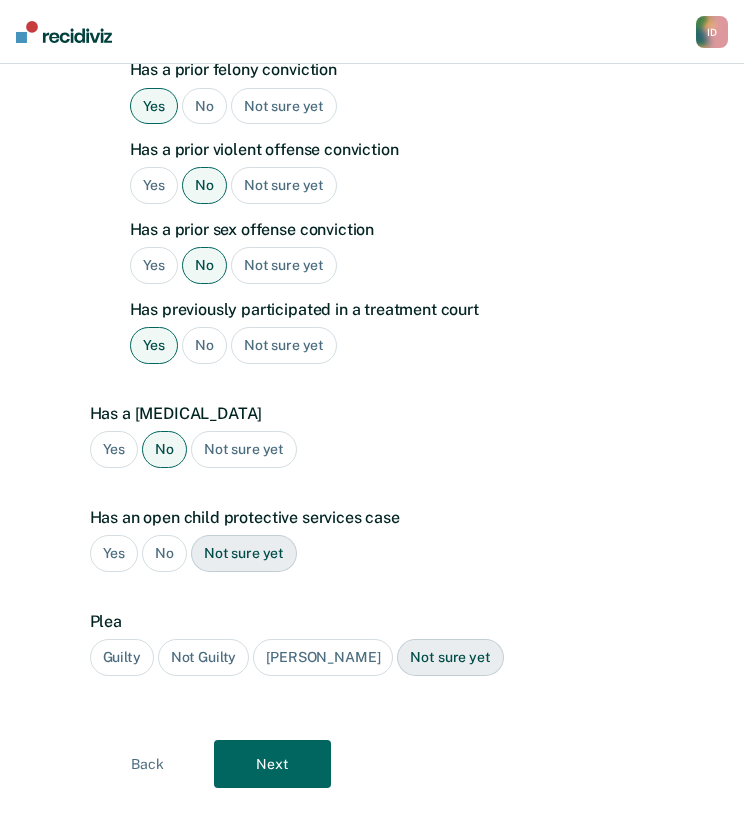 click on "No" at bounding box center [164, 553] 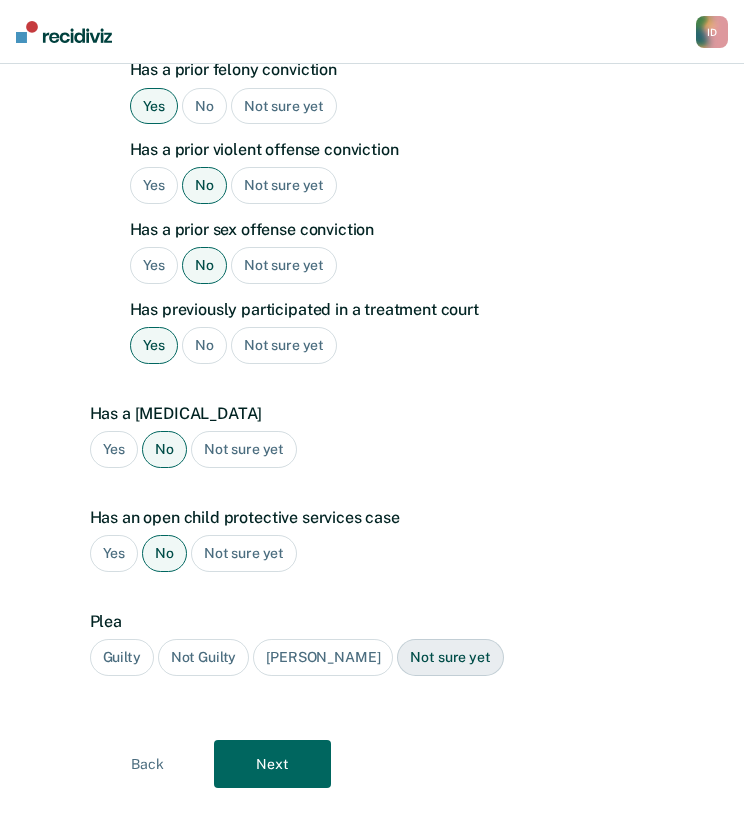 click on "Guilty" at bounding box center (122, 657) 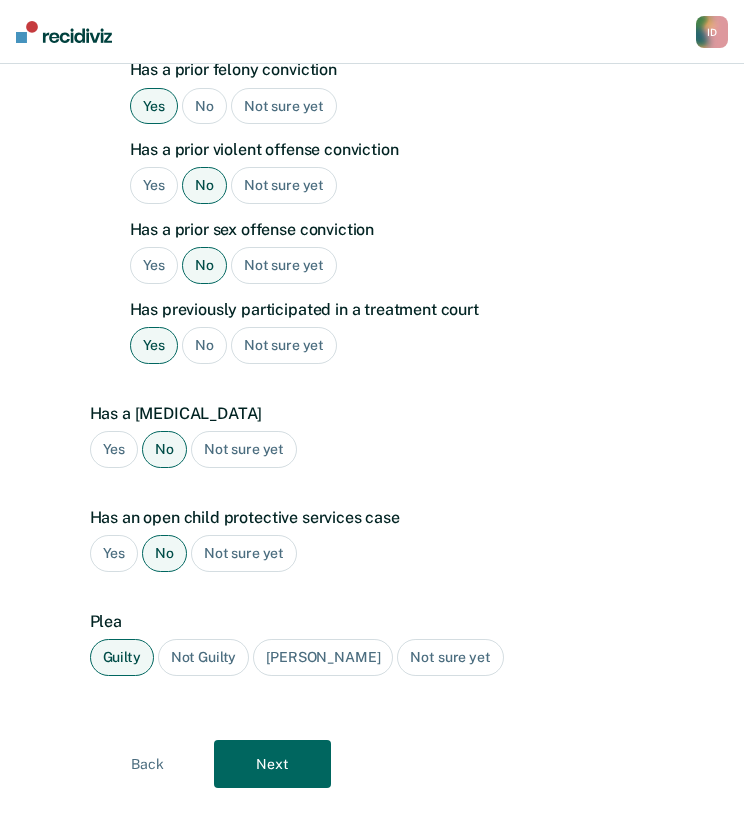 click on "Next" at bounding box center (272, 764) 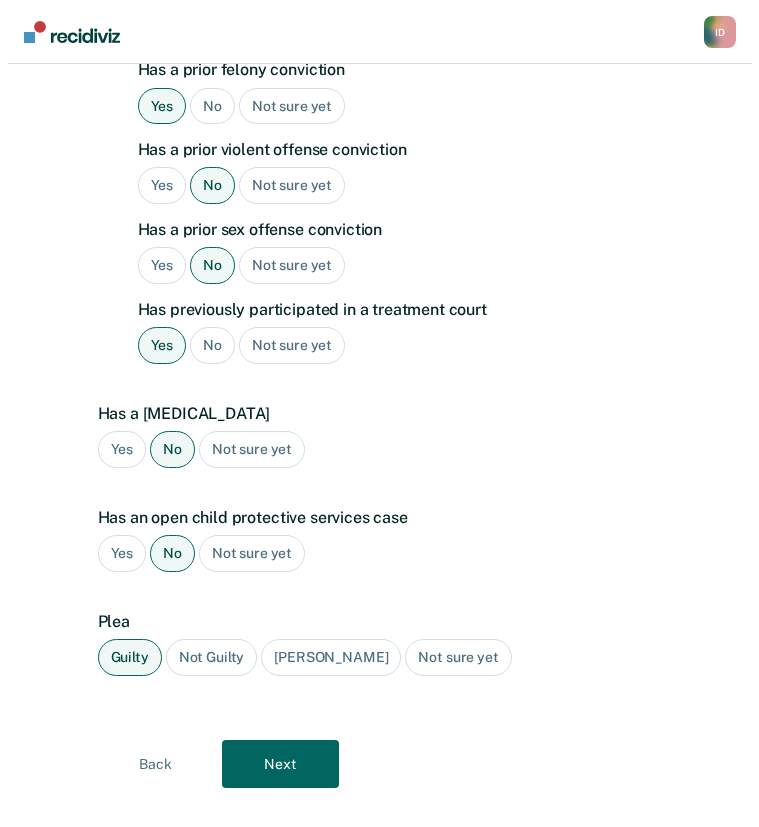 scroll, scrollTop: 0, scrollLeft: 0, axis: both 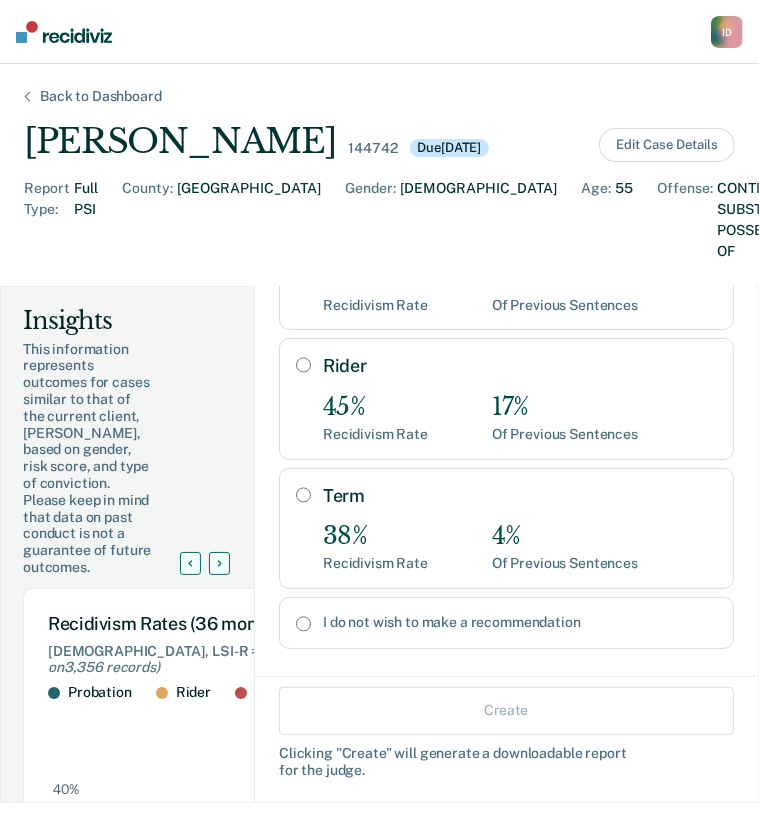 click on "Term" at bounding box center (303, 495) 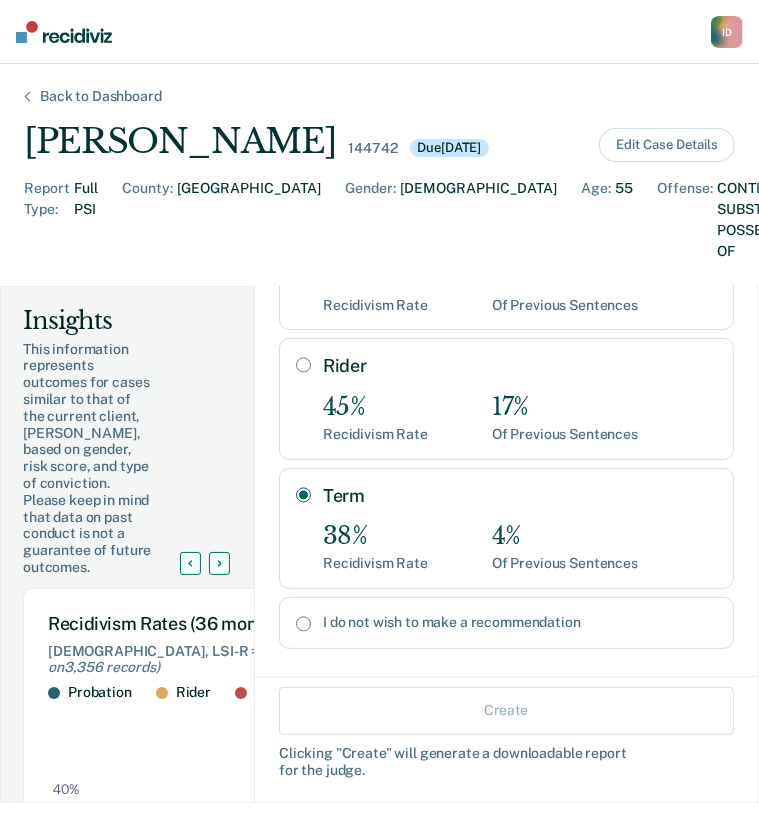 radio on "true" 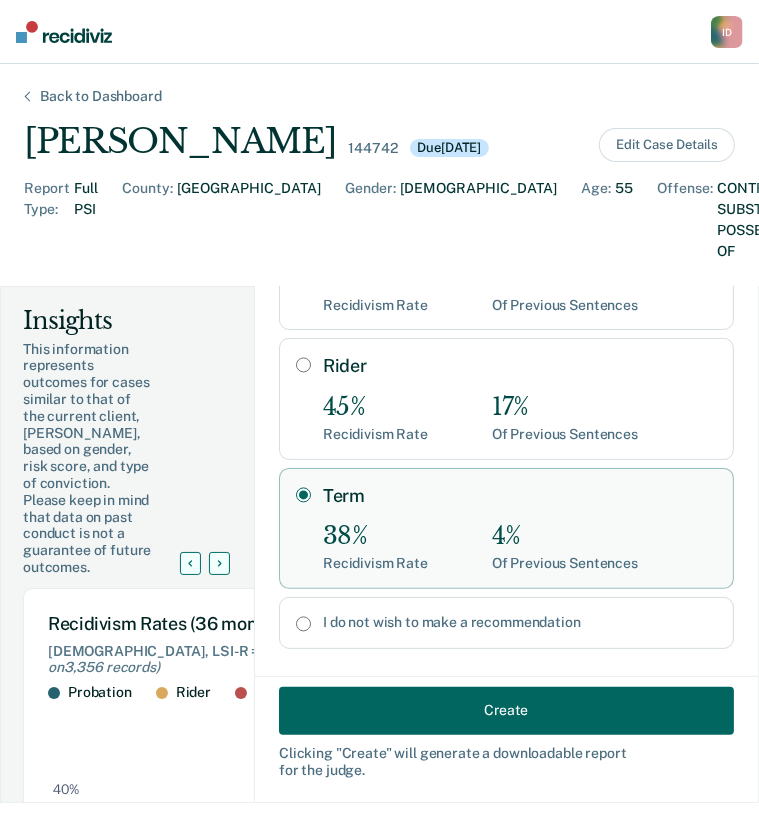 click on "Create" at bounding box center (506, 710) 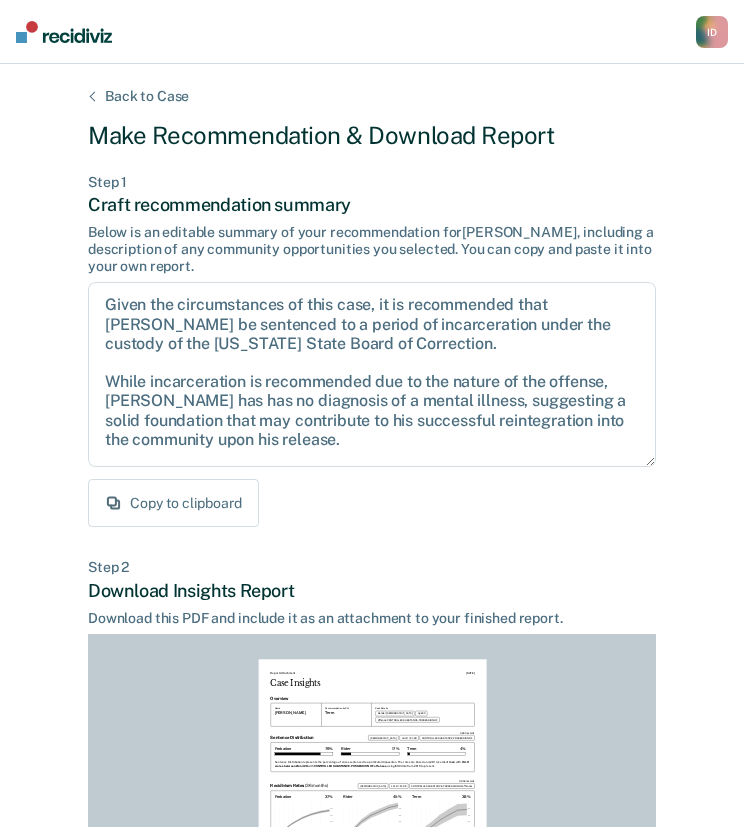 scroll, scrollTop: 312, scrollLeft: 0, axis: vertical 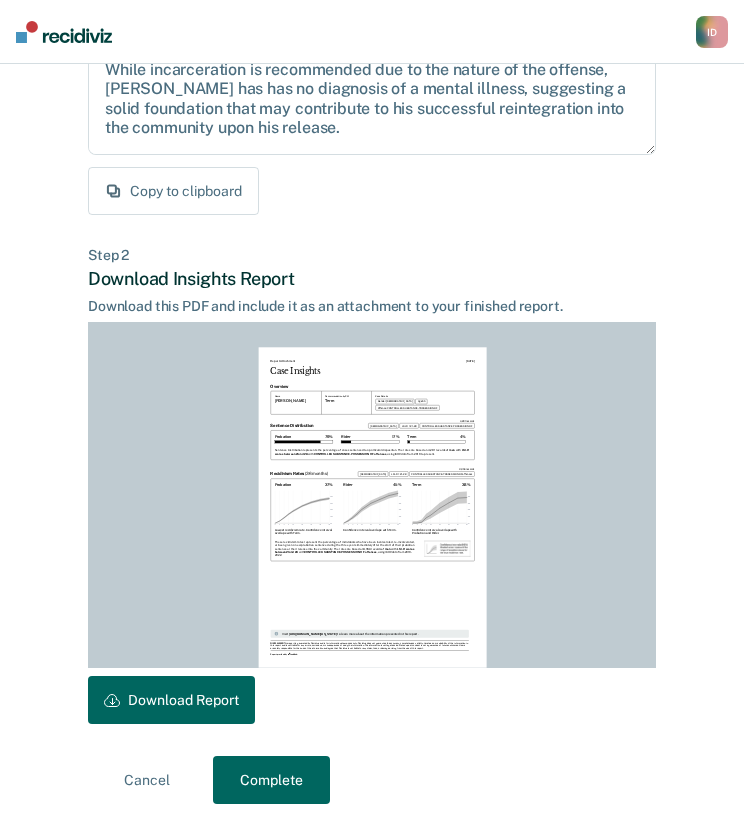 click on "Download Report" at bounding box center [171, 700] 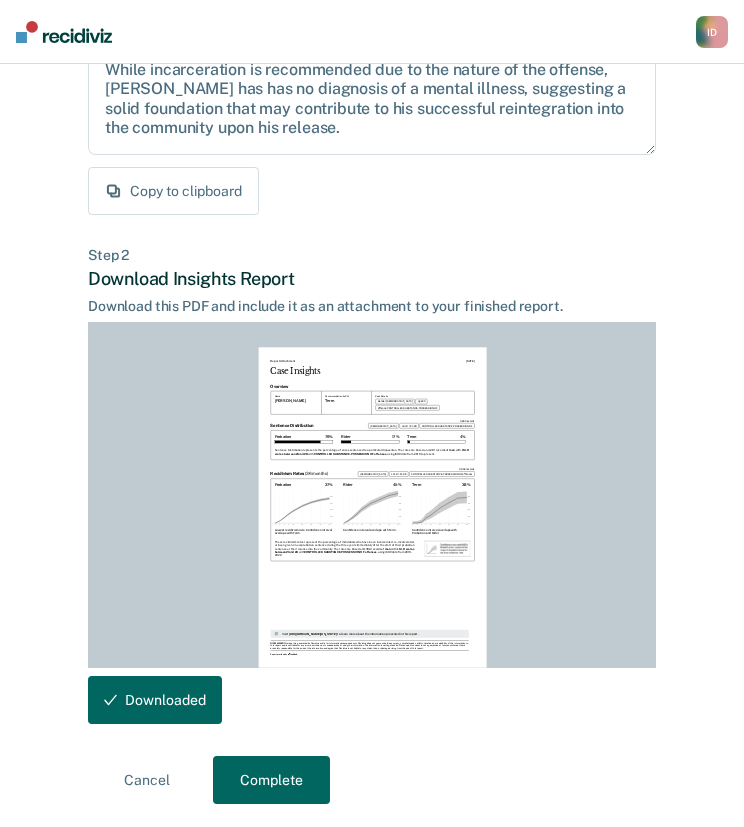 scroll, scrollTop: 312, scrollLeft: 0, axis: vertical 